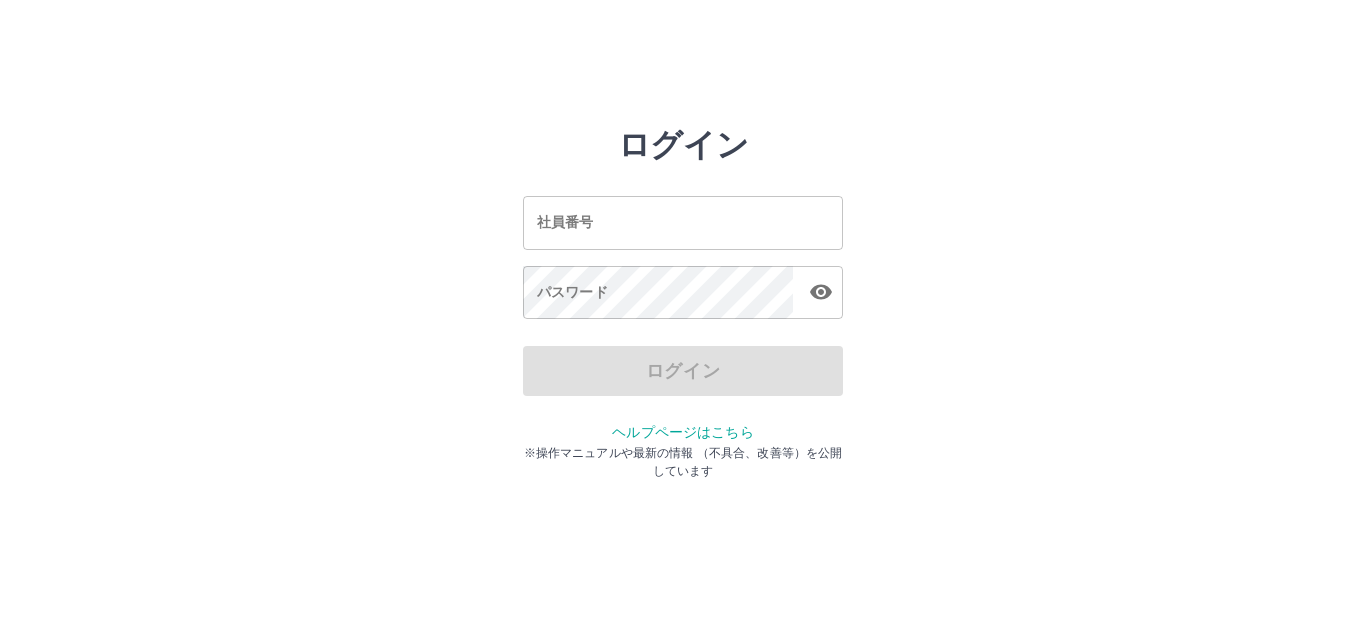 scroll, scrollTop: 0, scrollLeft: 0, axis: both 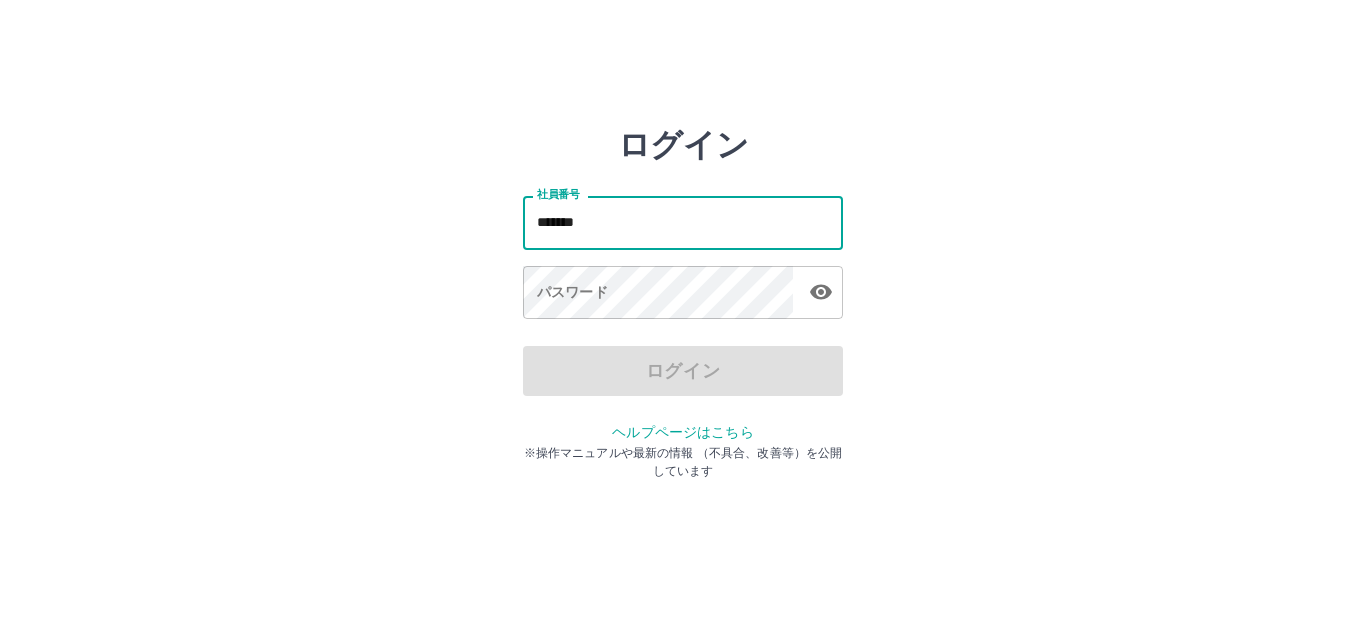 type on "*******" 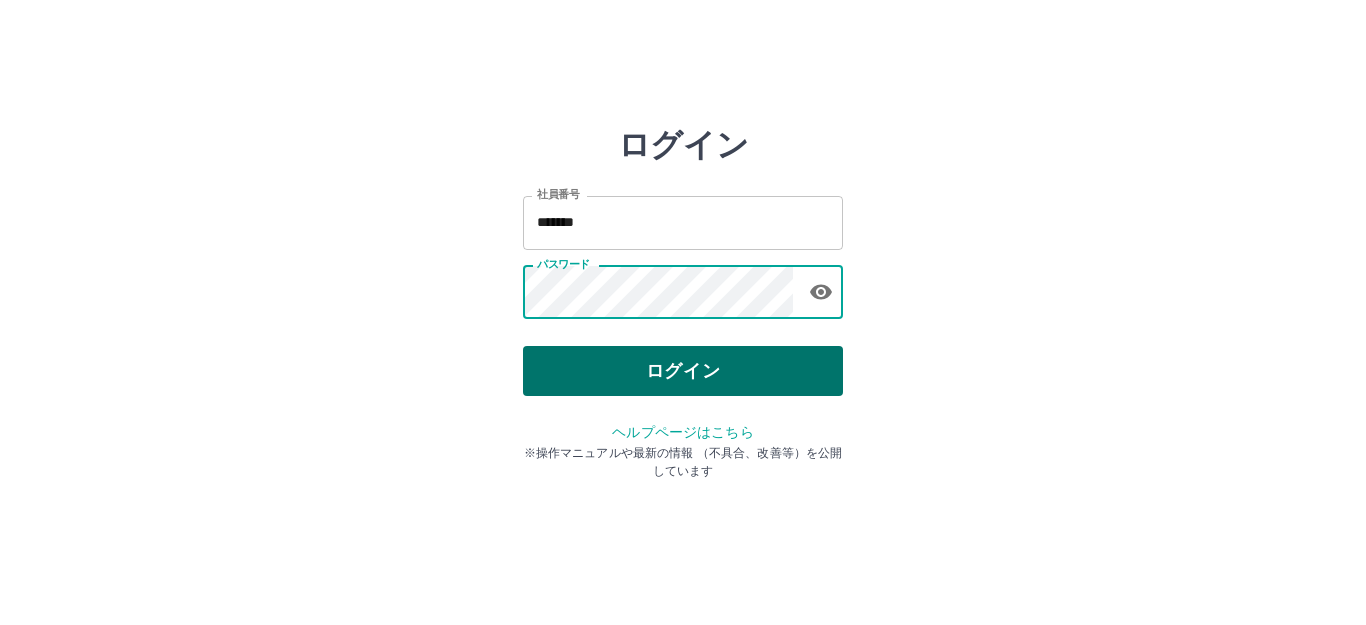 click on "ログイン" at bounding box center [683, 371] 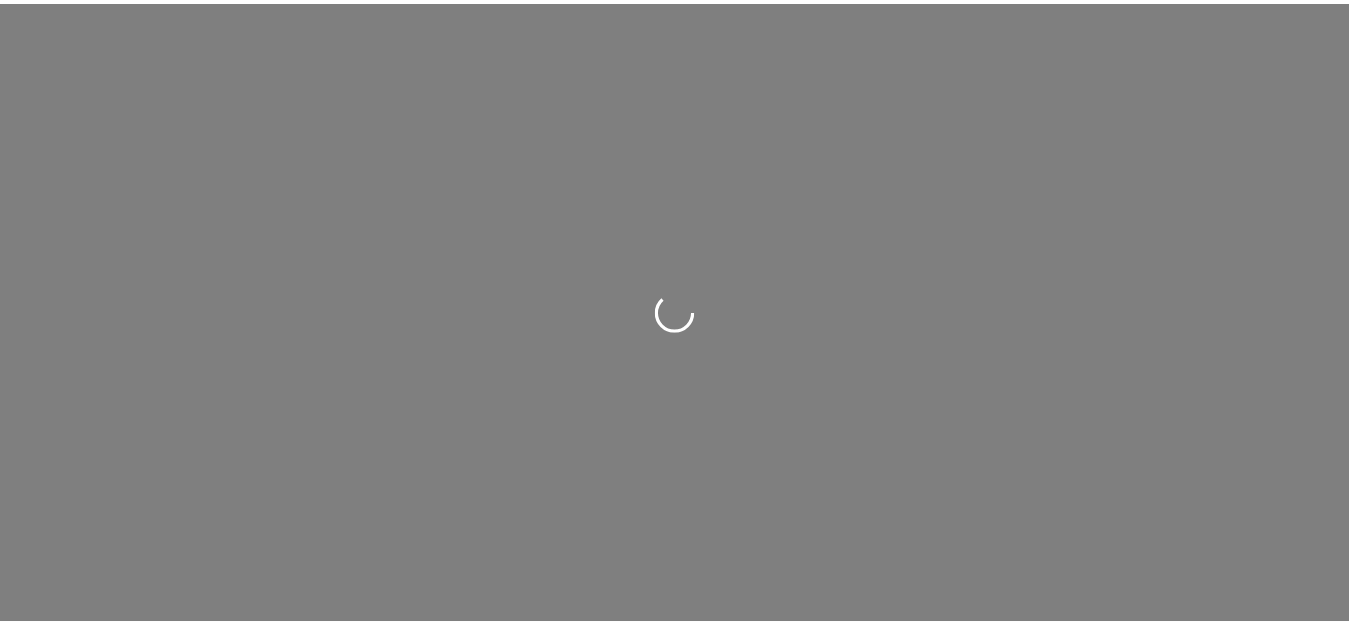 scroll, scrollTop: 0, scrollLeft: 0, axis: both 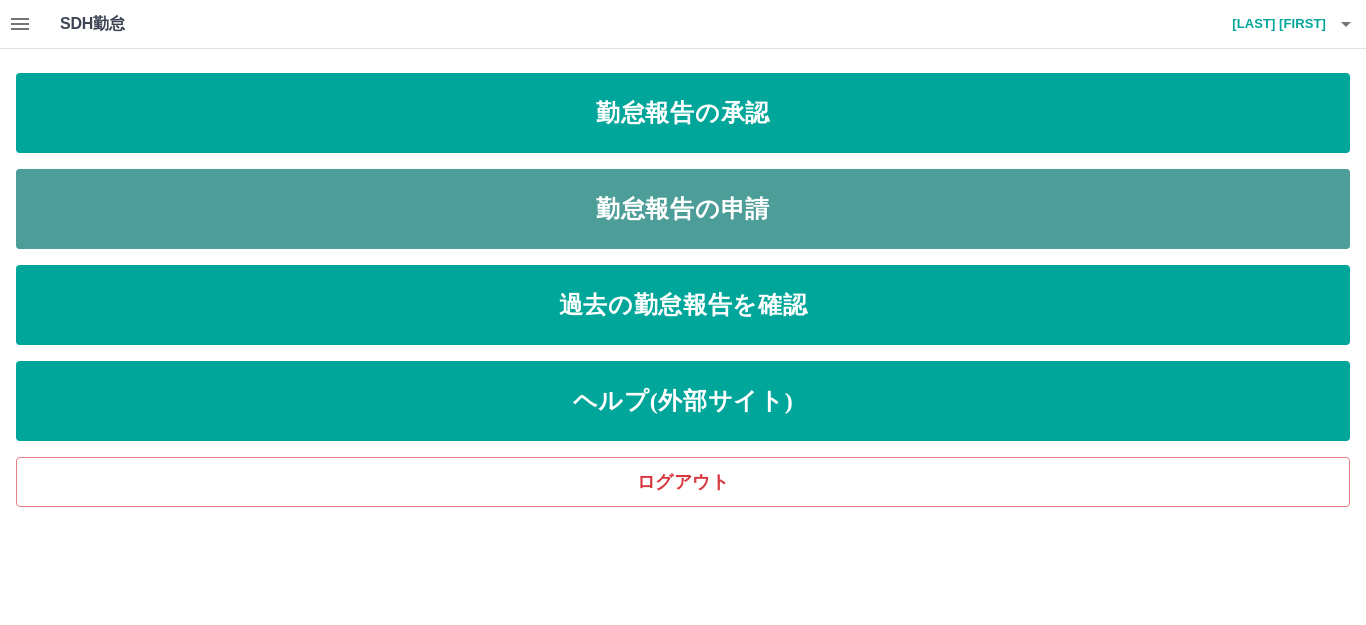 click on "勤怠報告の申請" at bounding box center [683, 209] 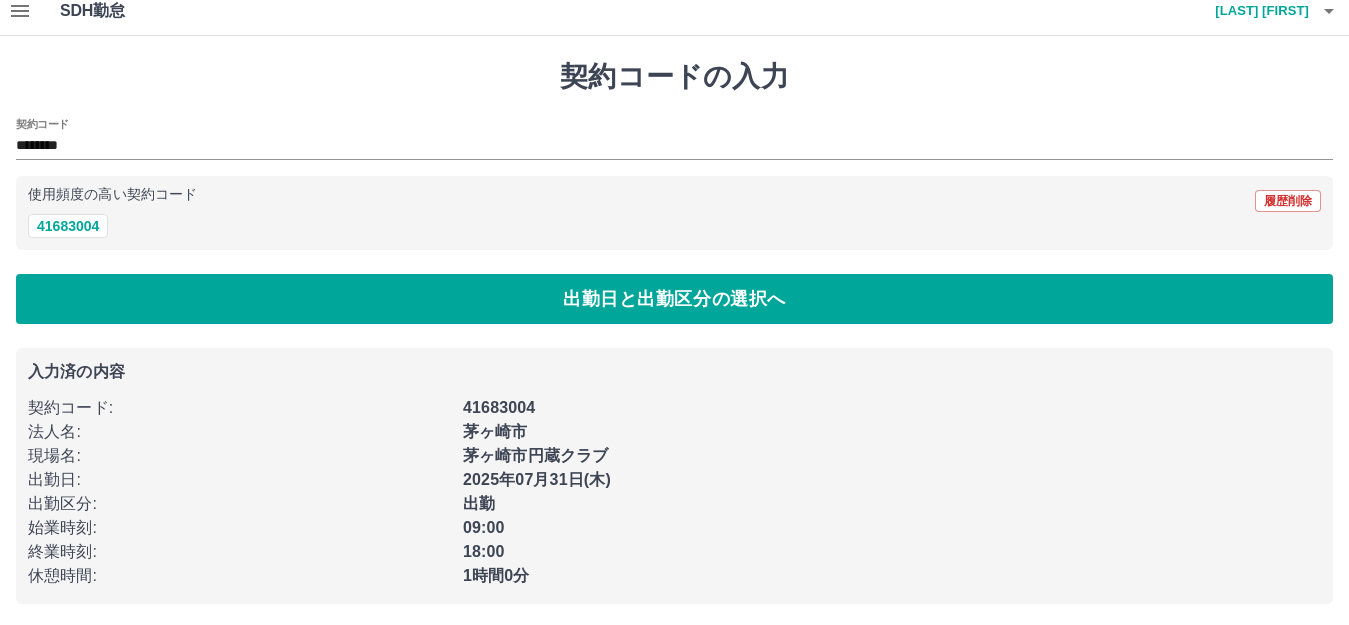 scroll, scrollTop: 17, scrollLeft: 0, axis: vertical 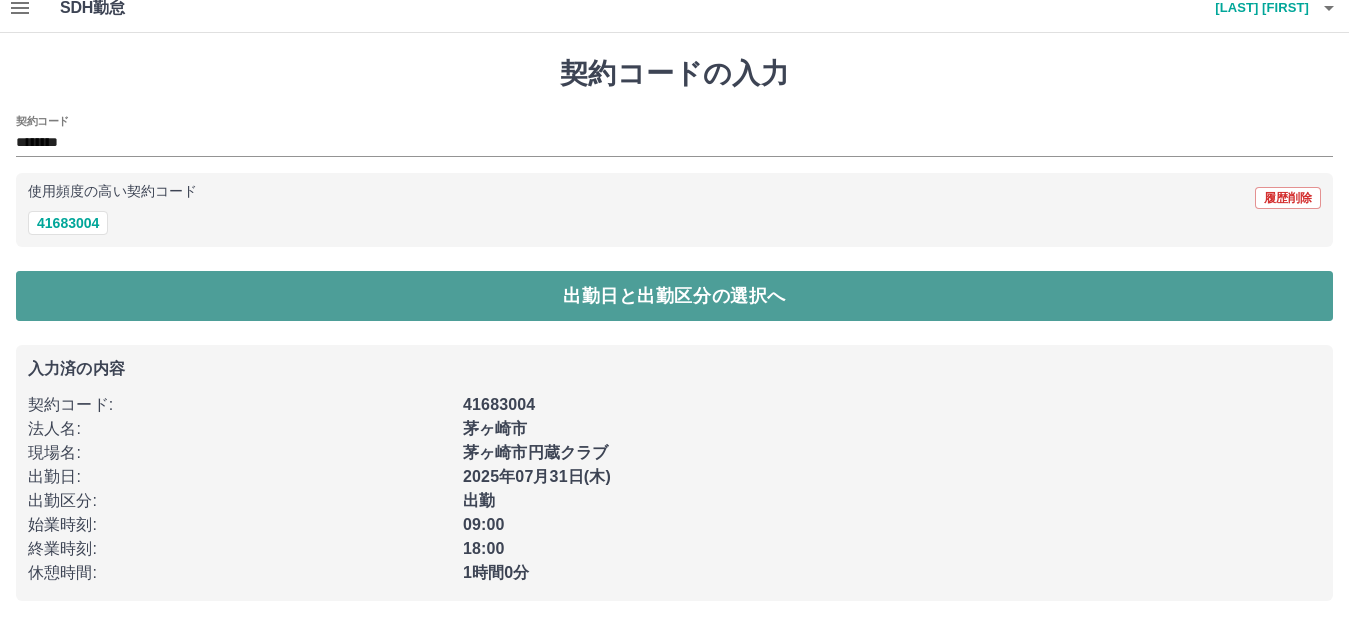 click on "出勤日と出勤区分の選択へ" at bounding box center (674, 296) 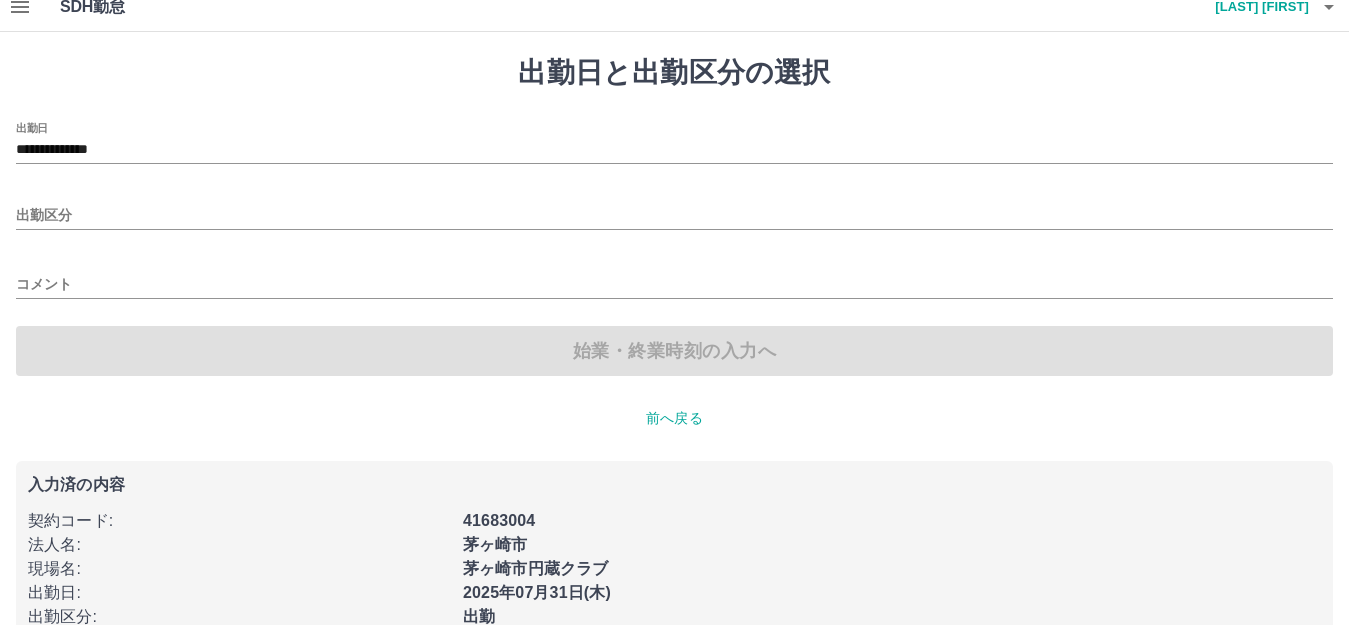 type on "**********" 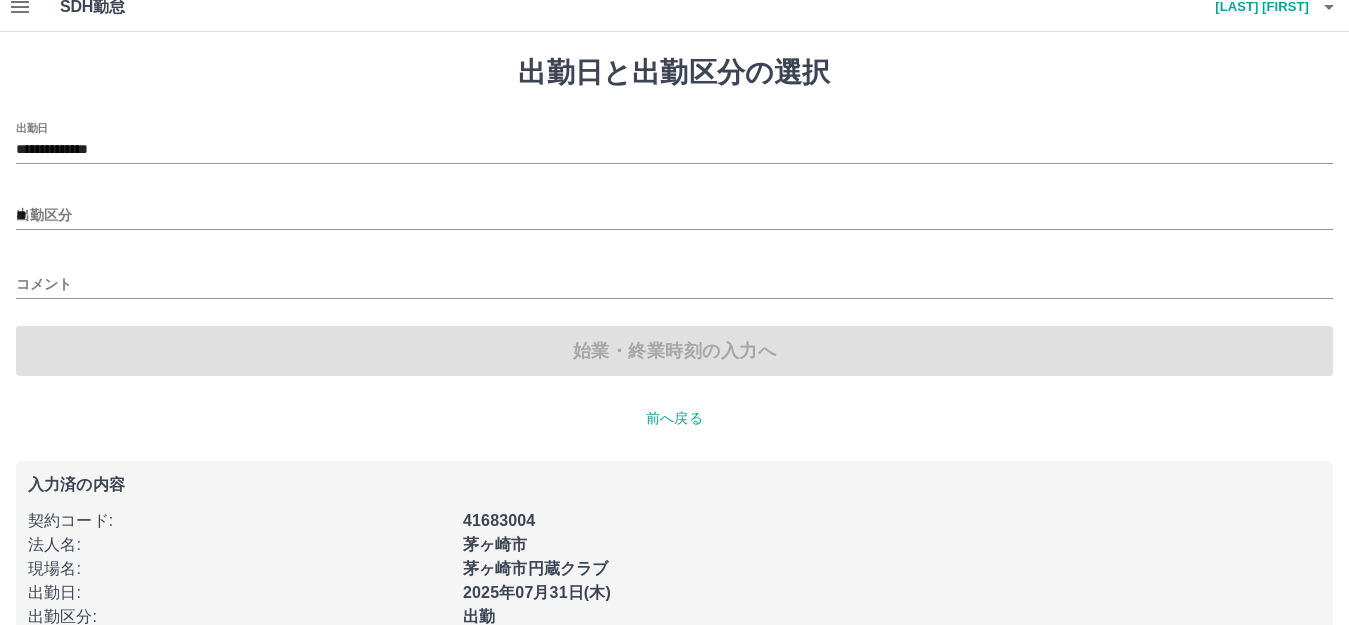 scroll, scrollTop: 0, scrollLeft: 0, axis: both 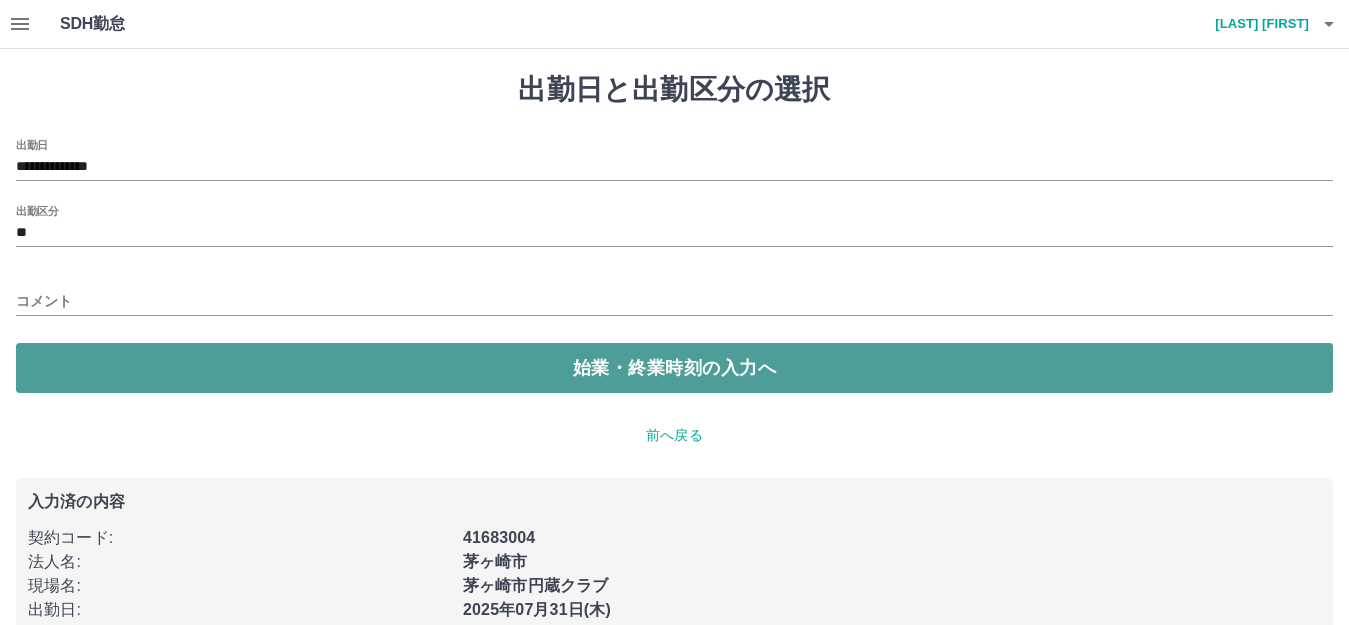 click on "始業・終業時刻の入力へ" at bounding box center [674, 368] 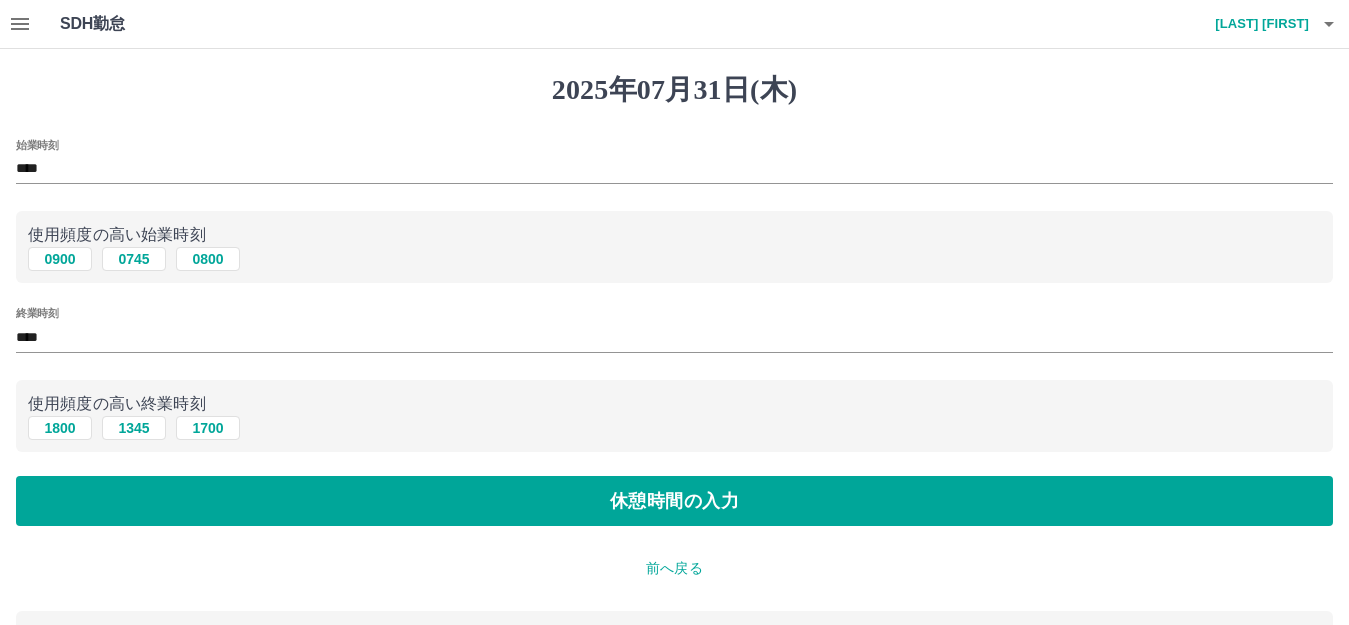 click on "前へ戻る" at bounding box center (674, 568) 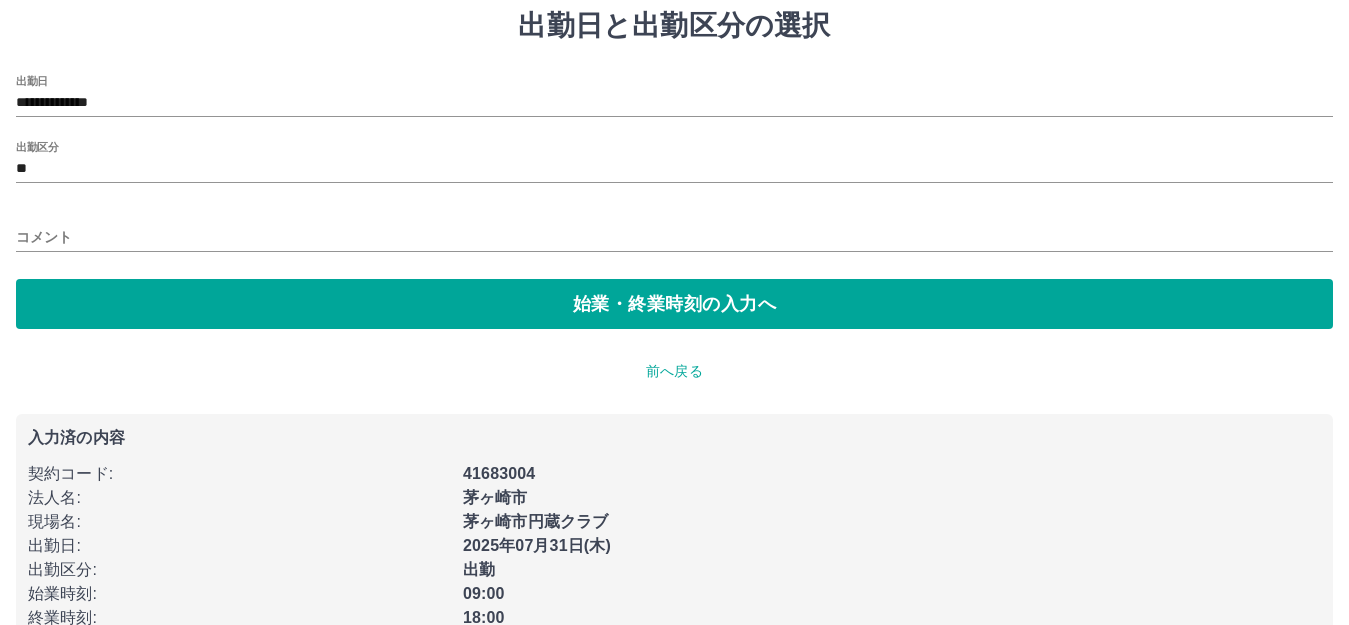 scroll, scrollTop: 133, scrollLeft: 0, axis: vertical 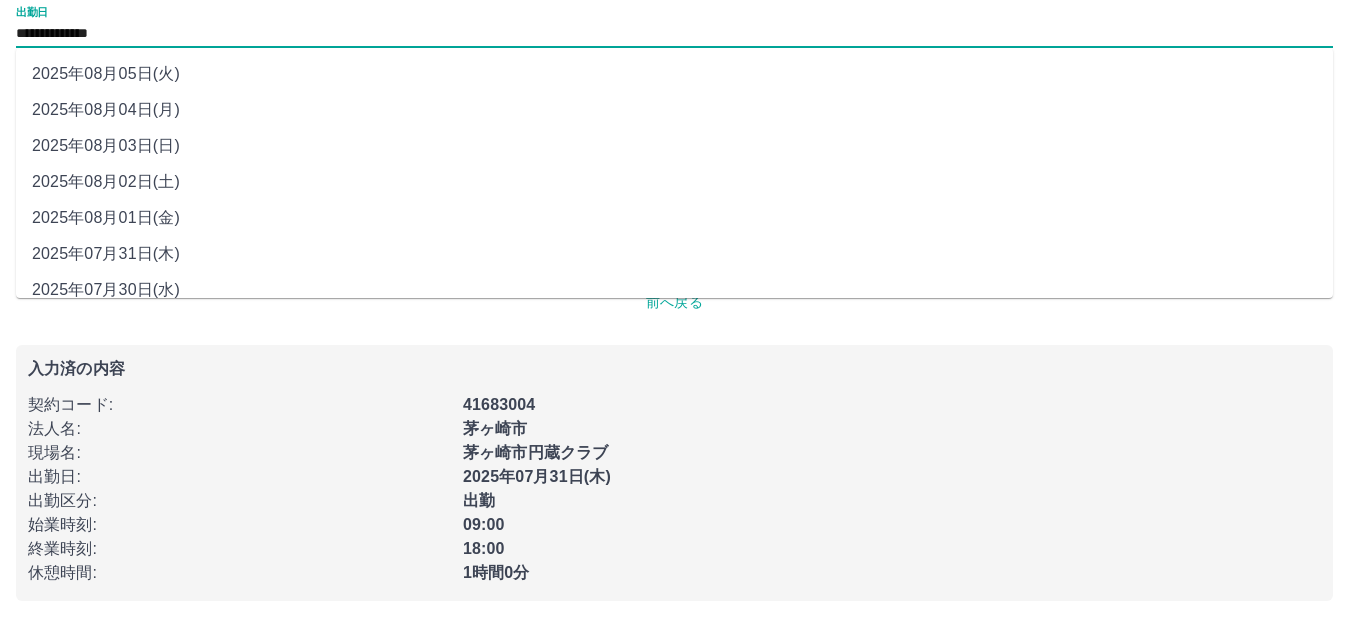 click on "**********" at bounding box center [674, 34] 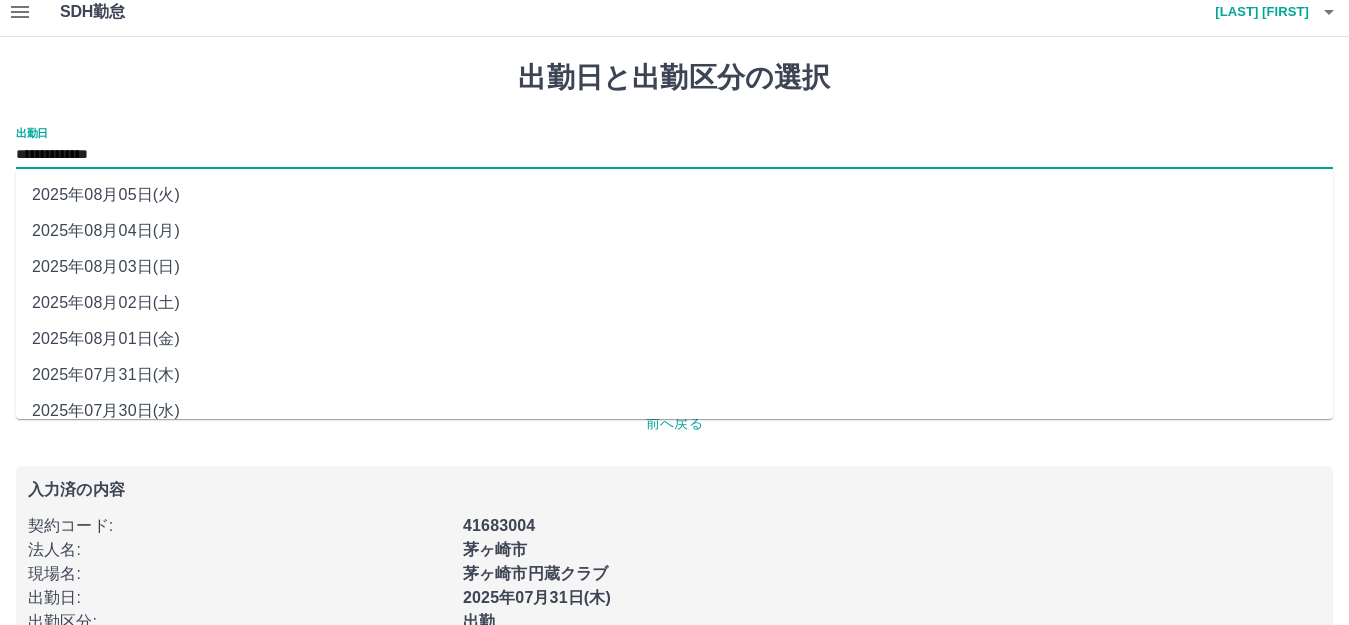 scroll, scrollTop: 0, scrollLeft: 0, axis: both 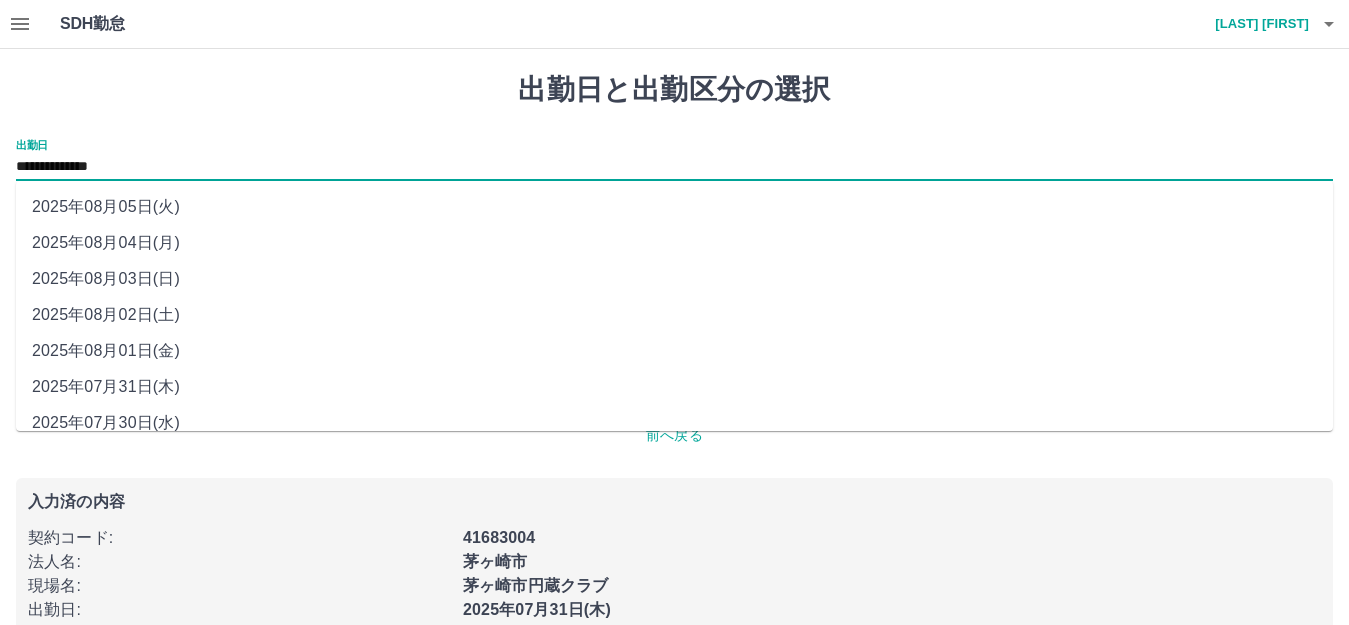 click on "**********" at bounding box center [674, 167] 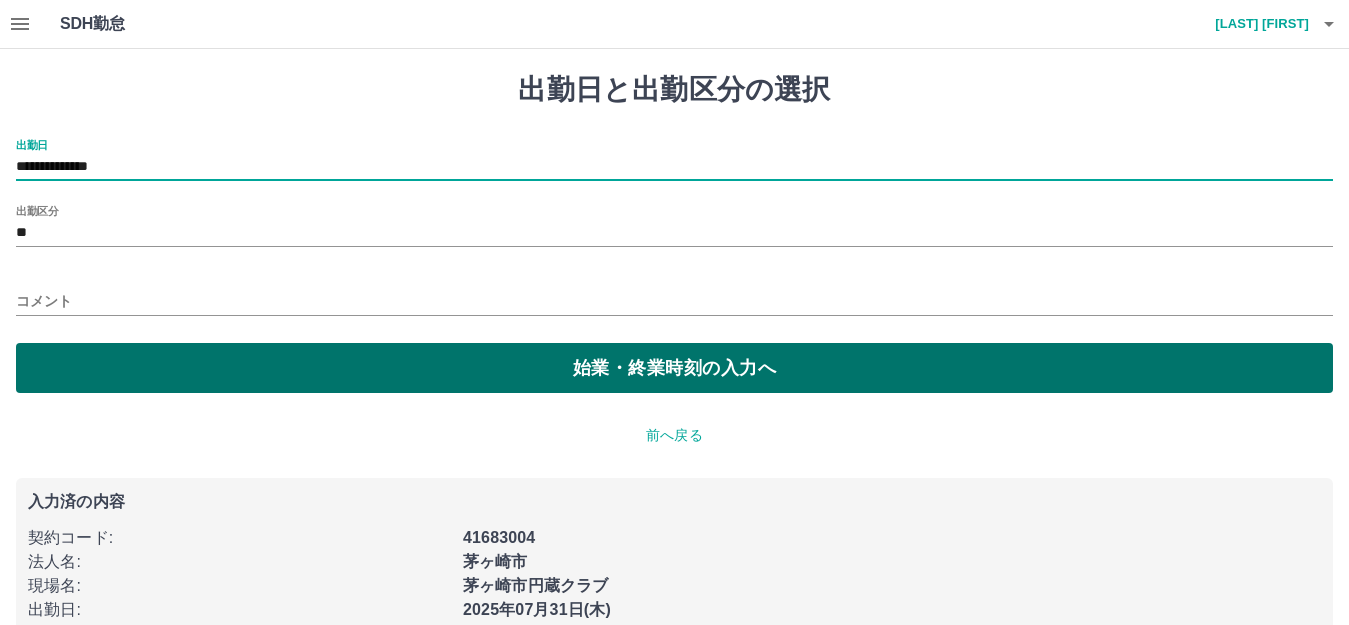 click on "始業・終業時刻の入力へ" at bounding box center [674, 368] 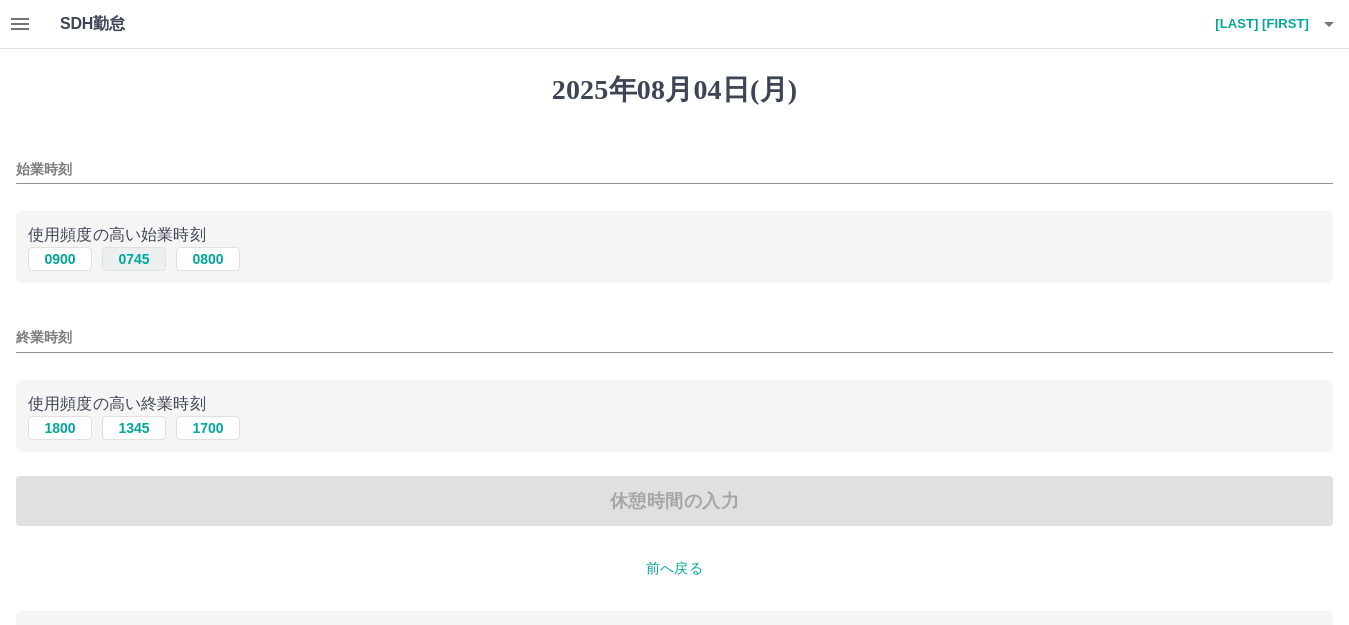 click on "0745" at bounding box center (134, 259) 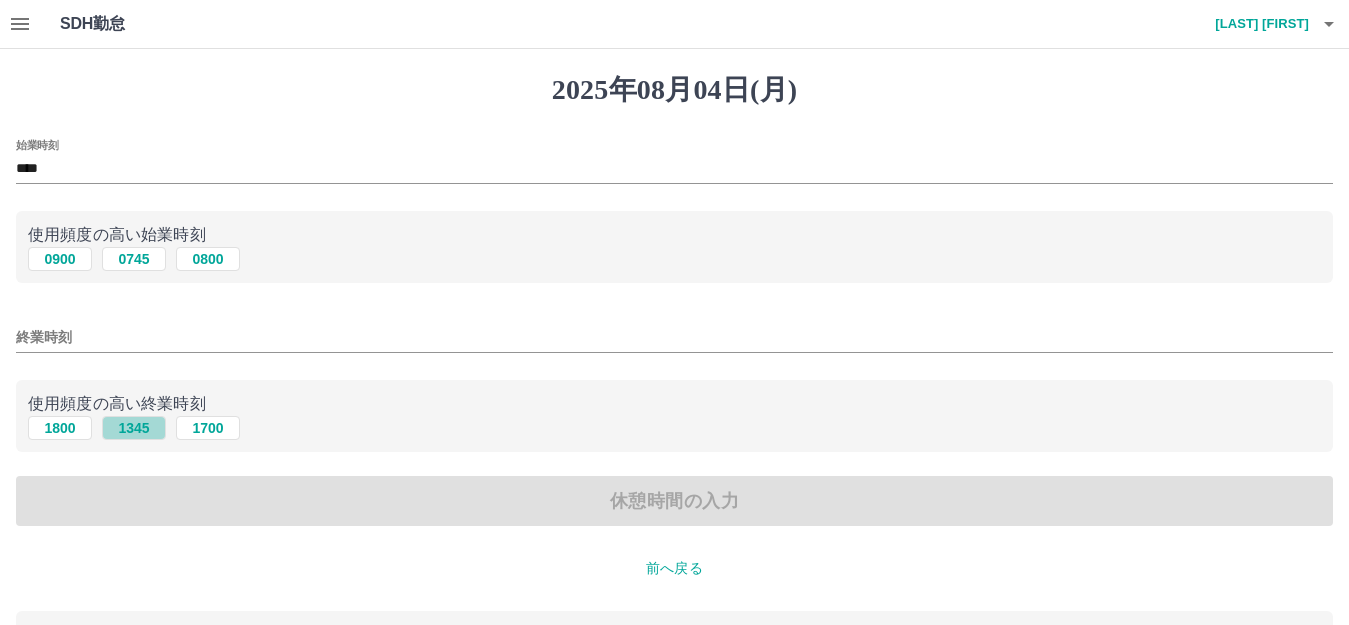 click on "1345" at bounding box center (134, 428) 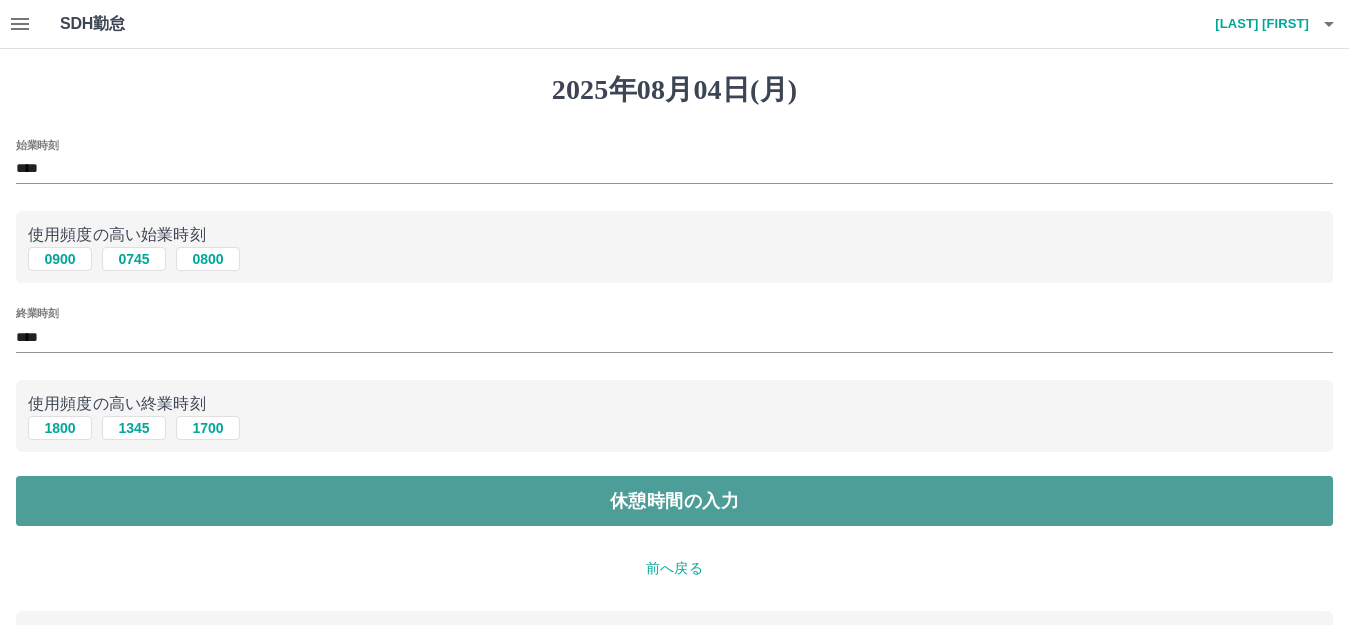 click on "休憩時間の入力" at bounding box center (674, 501) 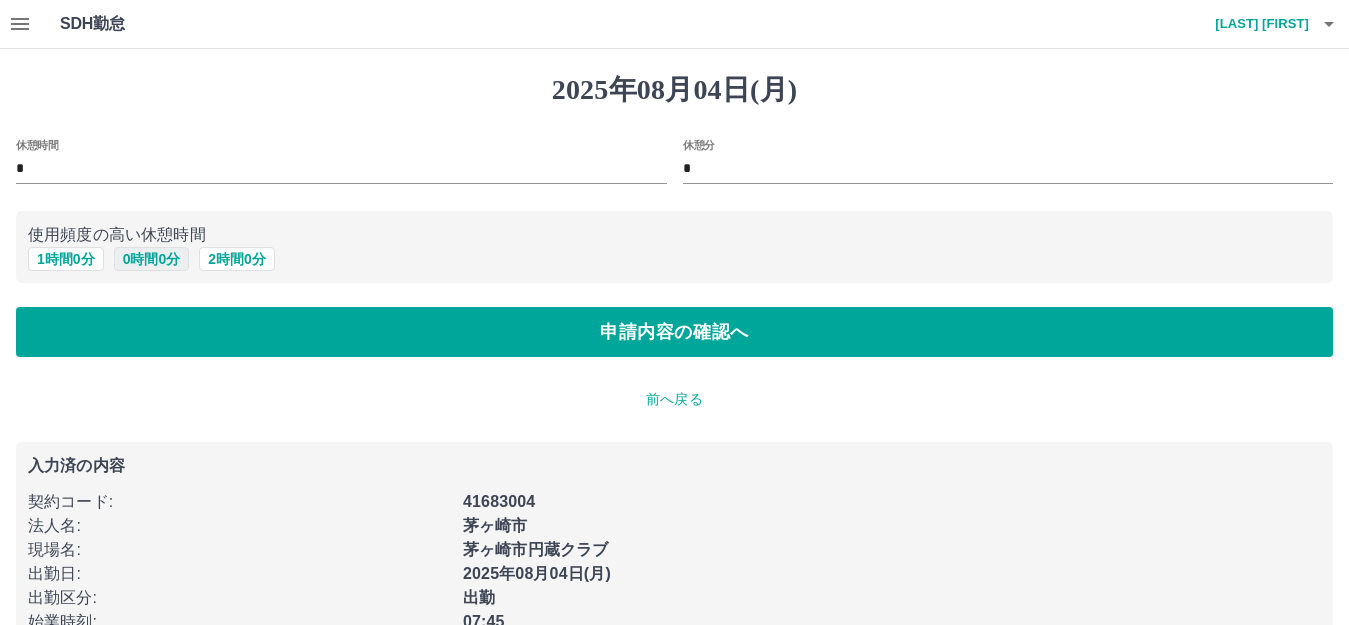 click on "0 時間 0 分" at bounding box center (152, 259) 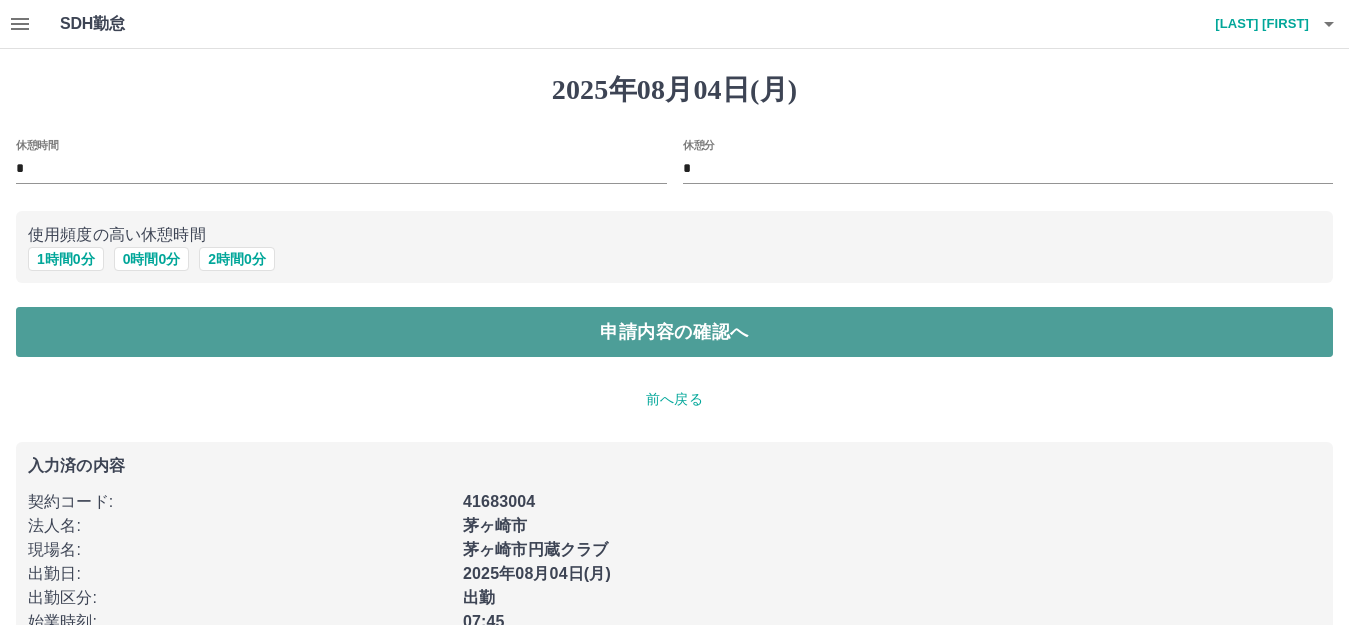 click on "申請内容の確認へ" at bounding box center [674, 332] 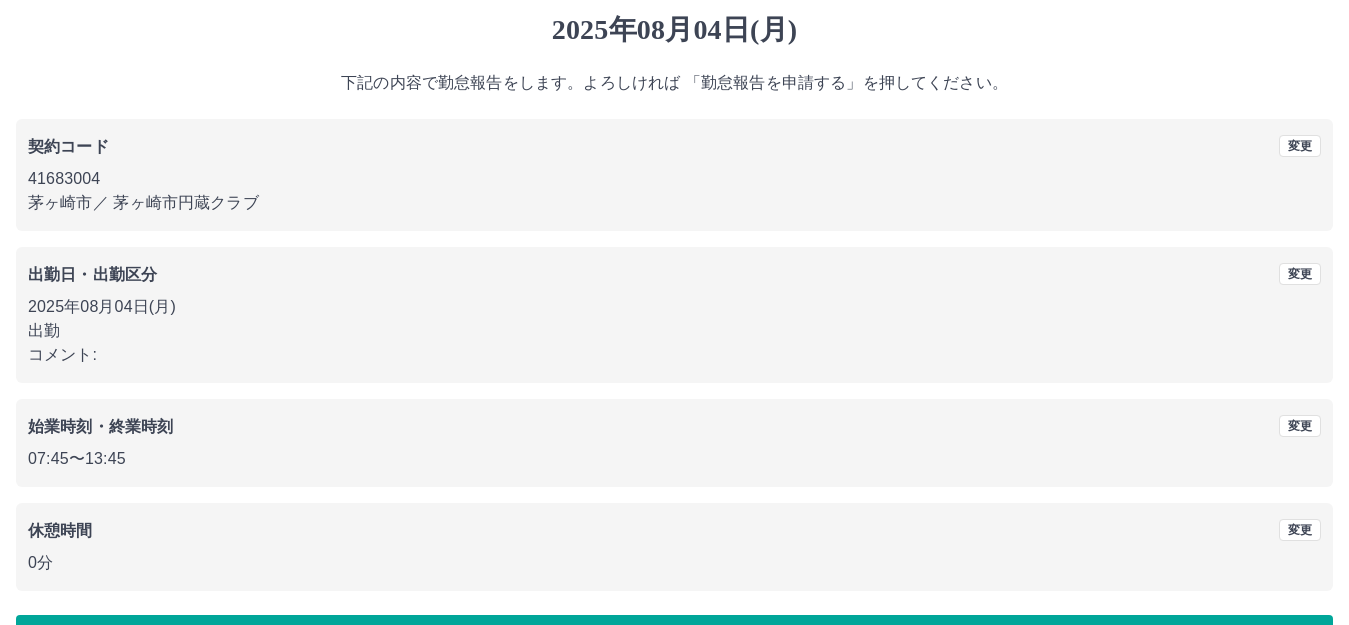 scroll, scrollTop: 124, scrollLeft: 0, axis: vertical 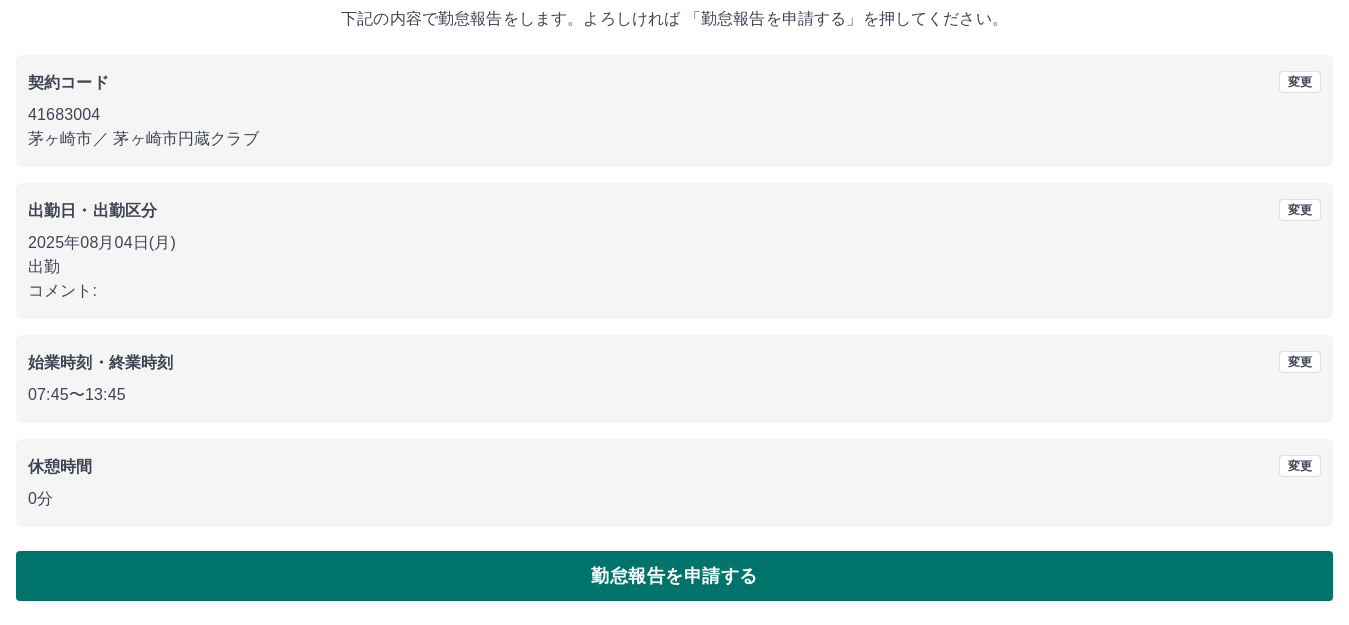 click on "勤怠報告を申請する" at bounding box center [674, 576] 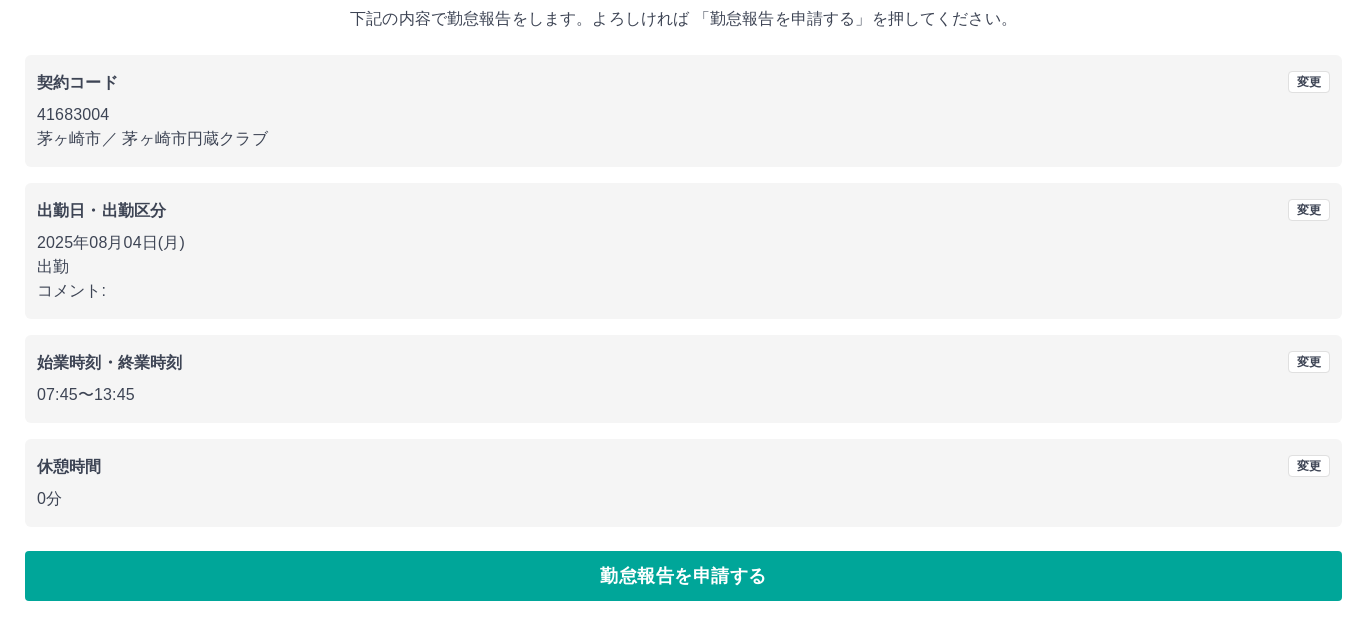 scroll, scrollTop: 0, scrollLeft: 0, axis: both 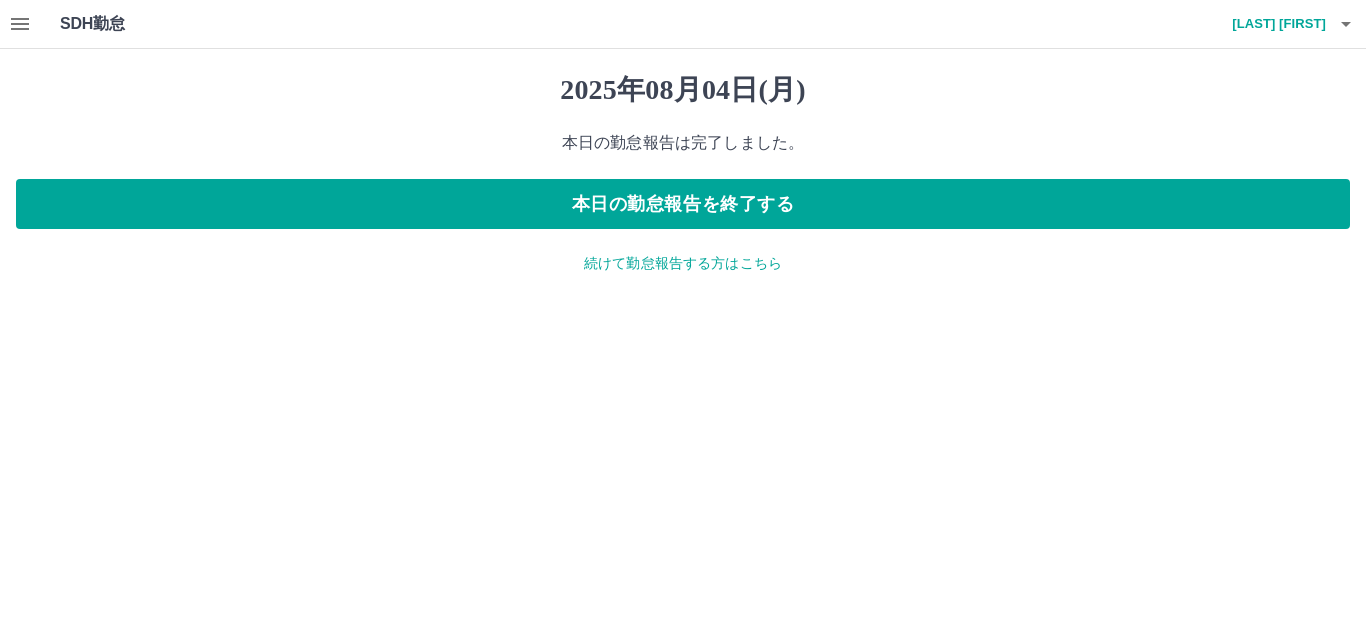 click on "続けて勤怠報告する方はこちら" at bounding box center [683, 263] 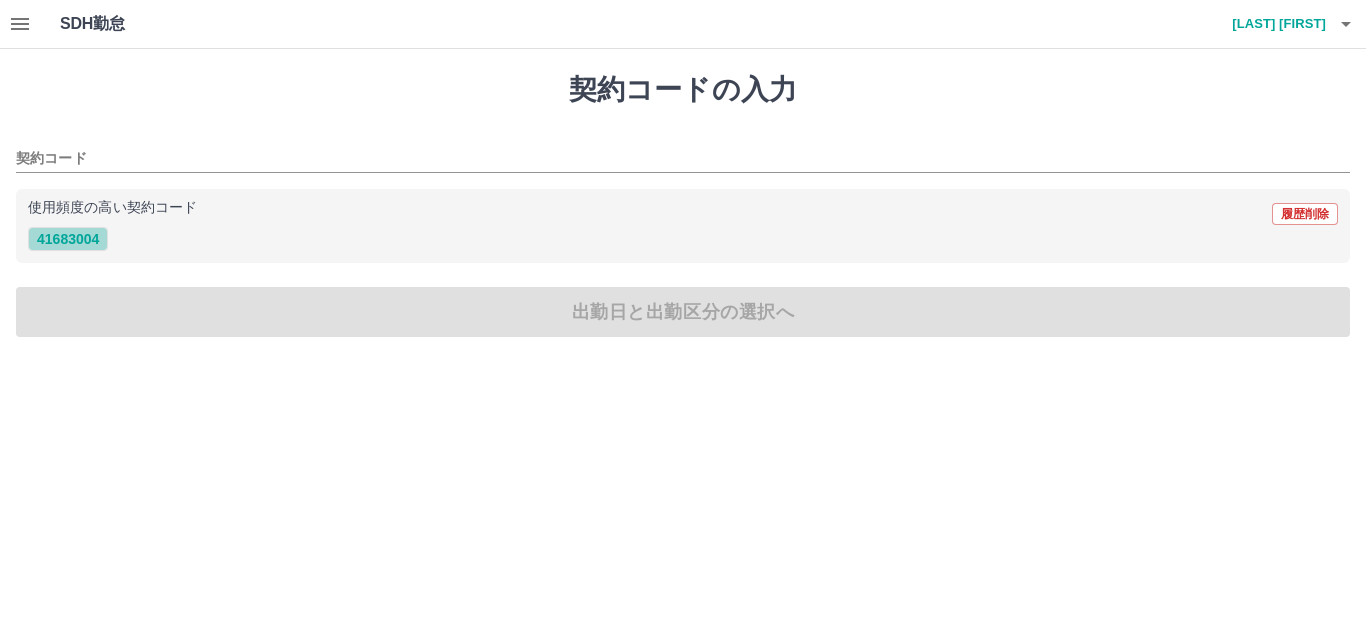 click on "41683004" at bounding box center [68, 239] 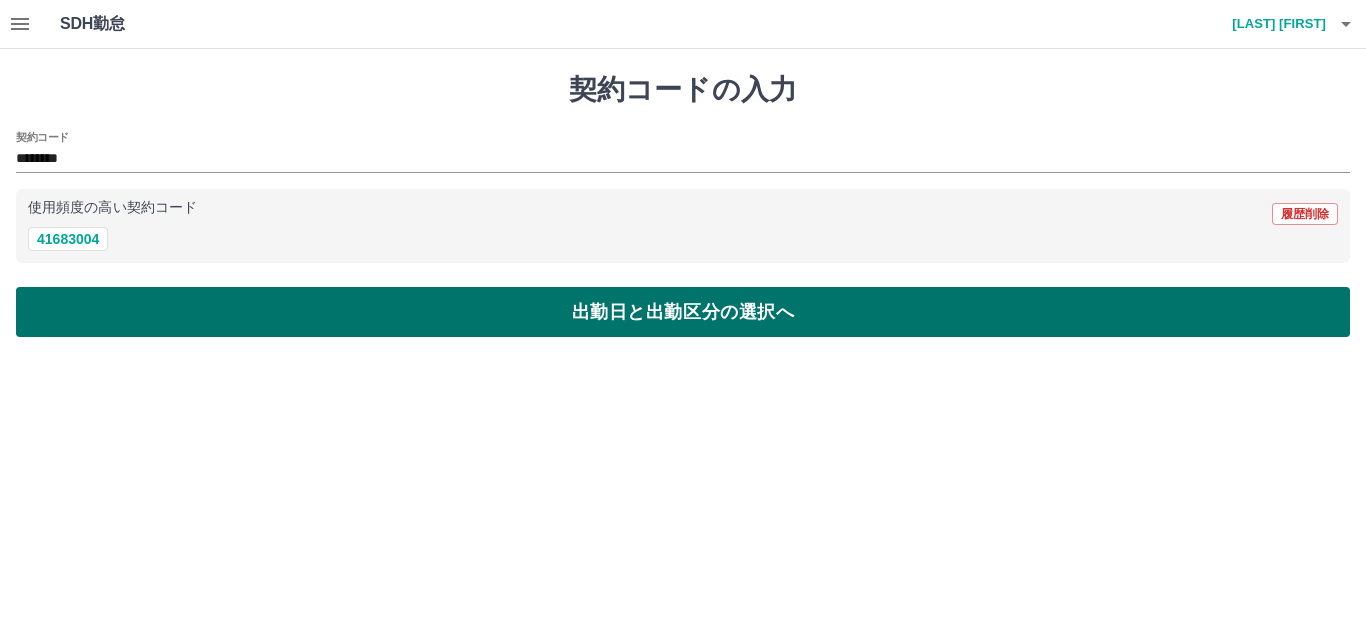 click on "出勤日と出勤区分の選択へ" at bounding box center (683, 312) 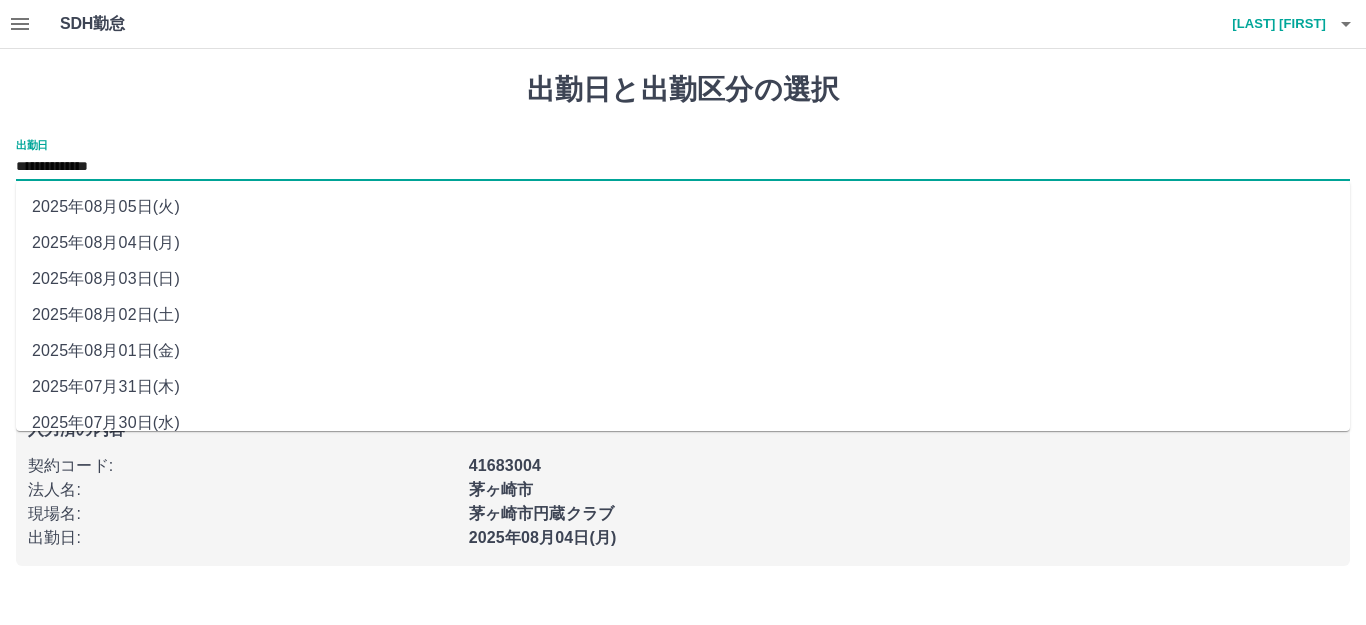 click on "**********" at bounding box center (683, 167) 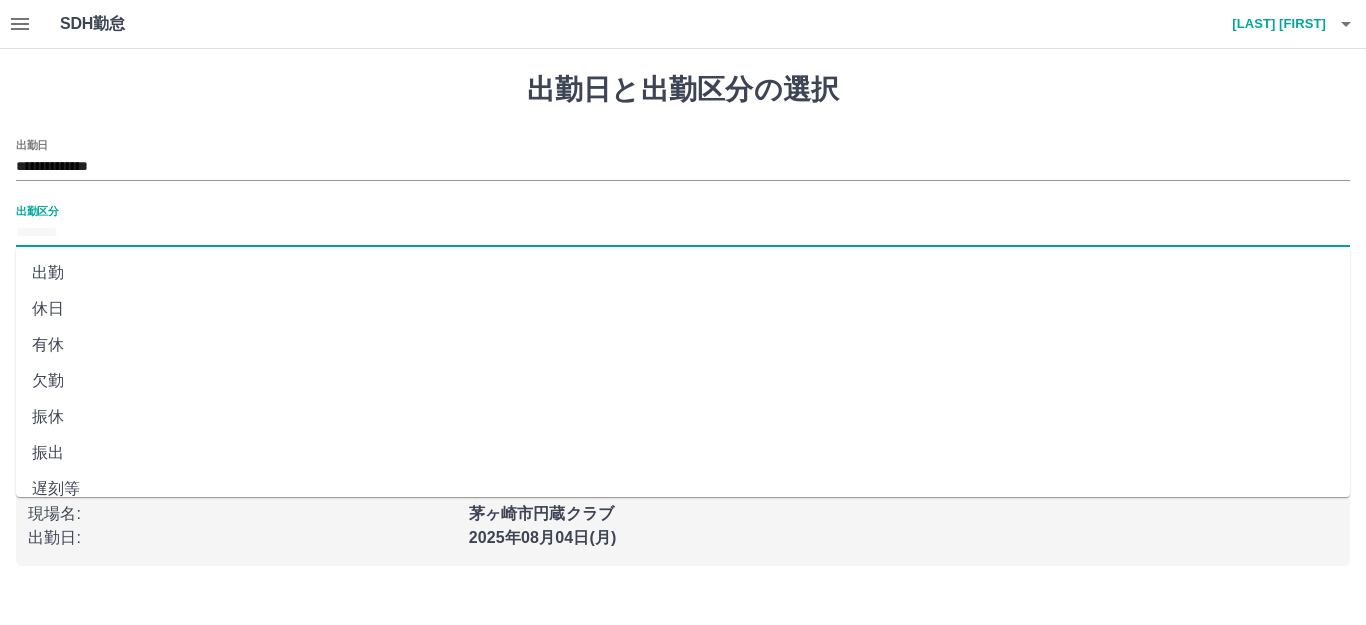 click on "出勤区分" at bounding box center [683, 233] 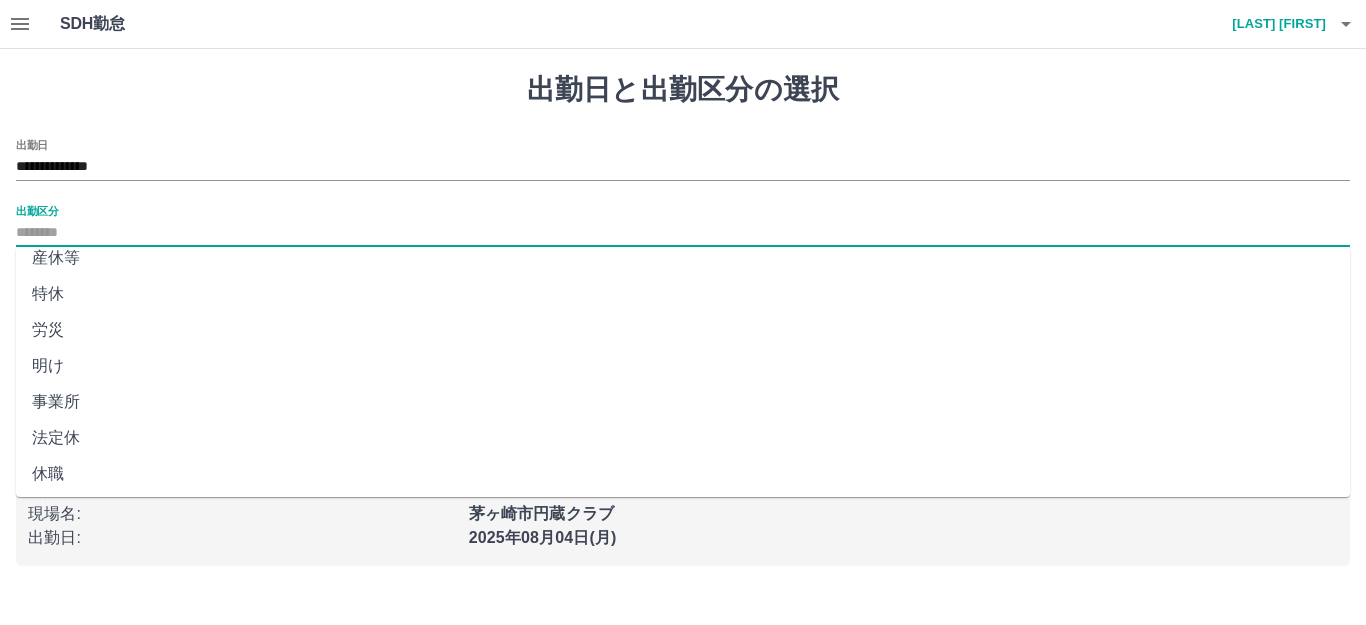 scroll, scrollTop: 414, scrollLeft: 0, axis: vertical 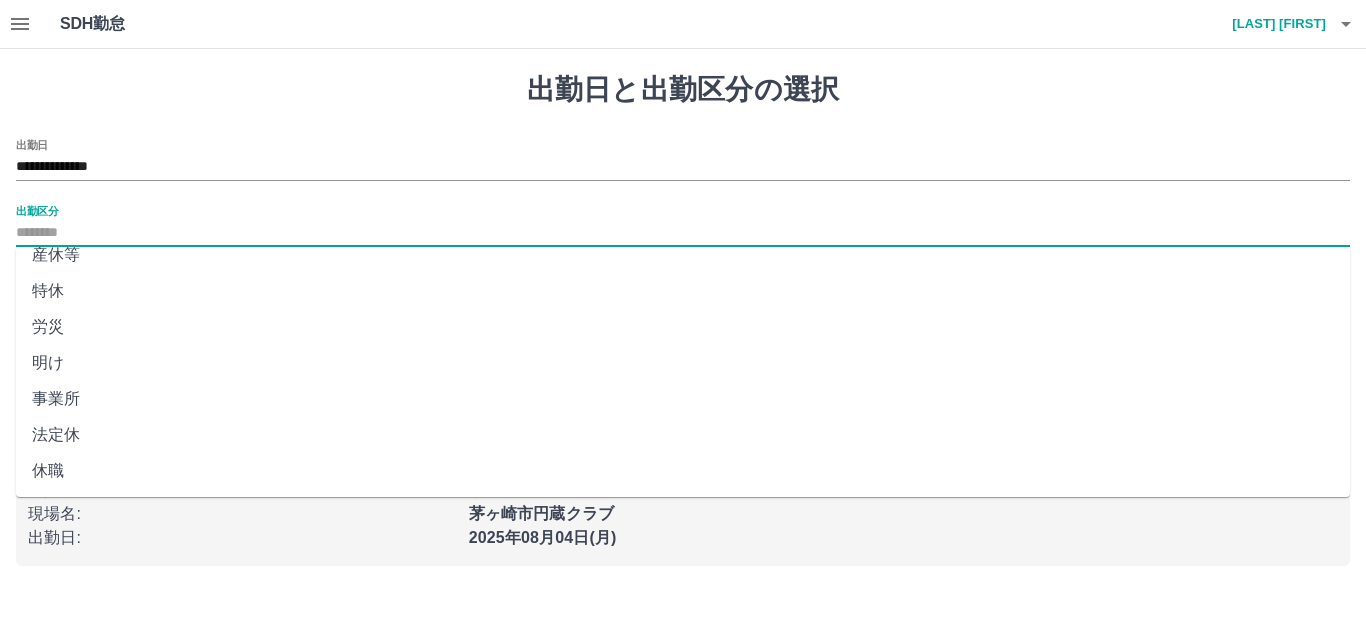 click on "法定休" at bounding box center [683, 435] 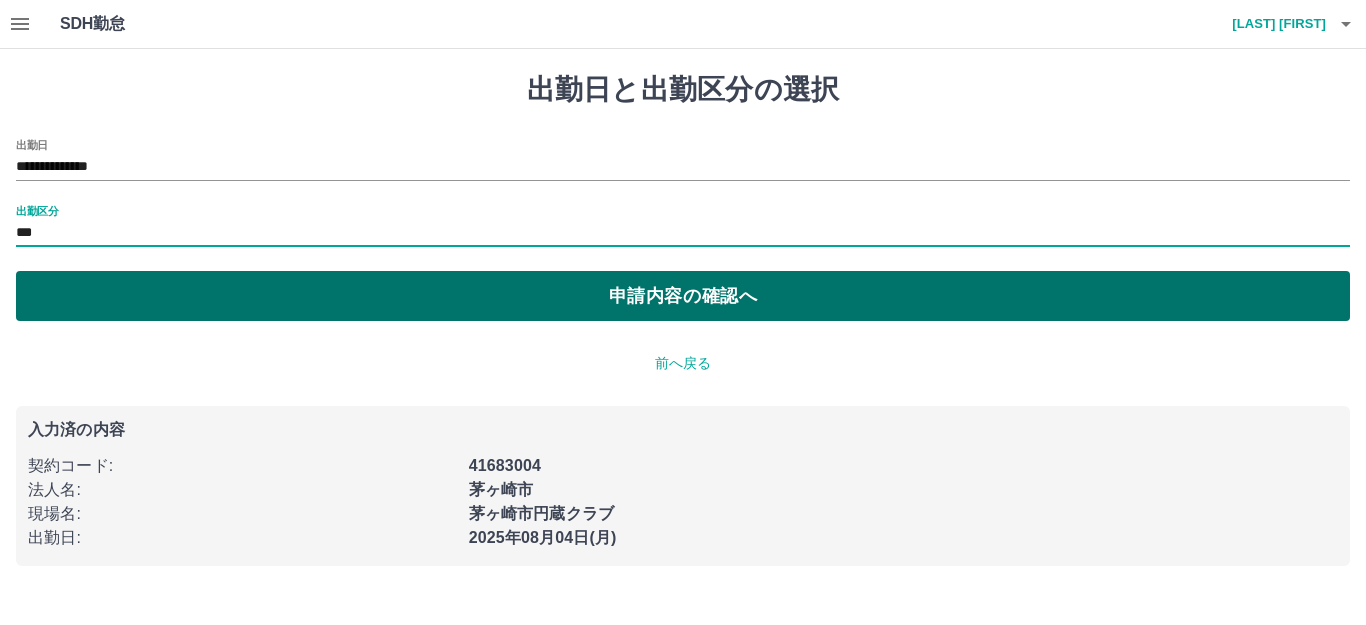 click on "申請内容の確認へ" at bounding box center (683, 296) 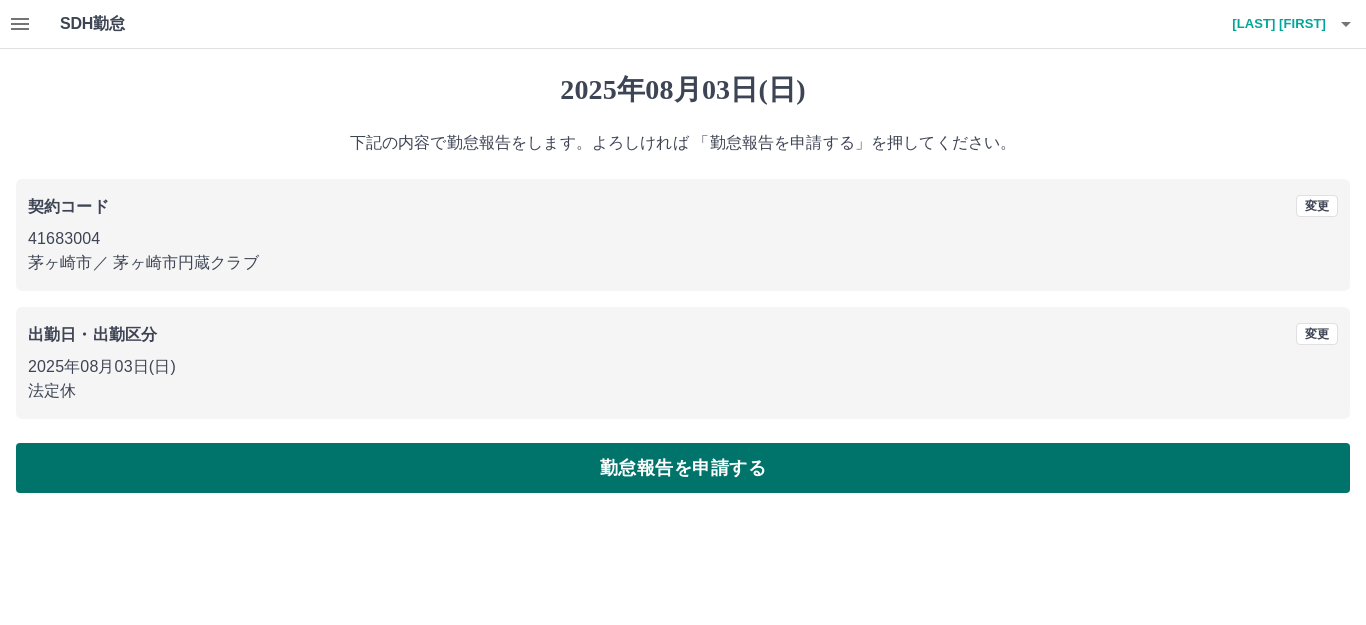 click on "勤怠報告を申請する" at bounding box center [683, 468] 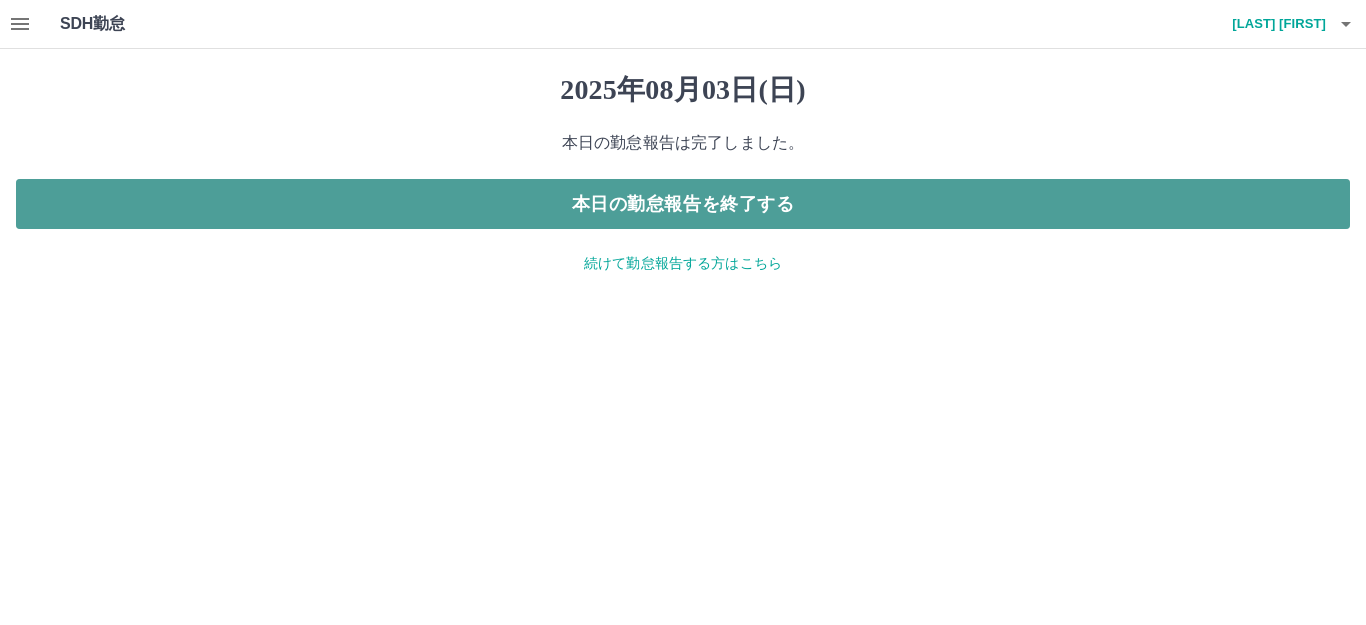 click on "本日の勤怠報告を終了する" at bounding box center [683, 204] 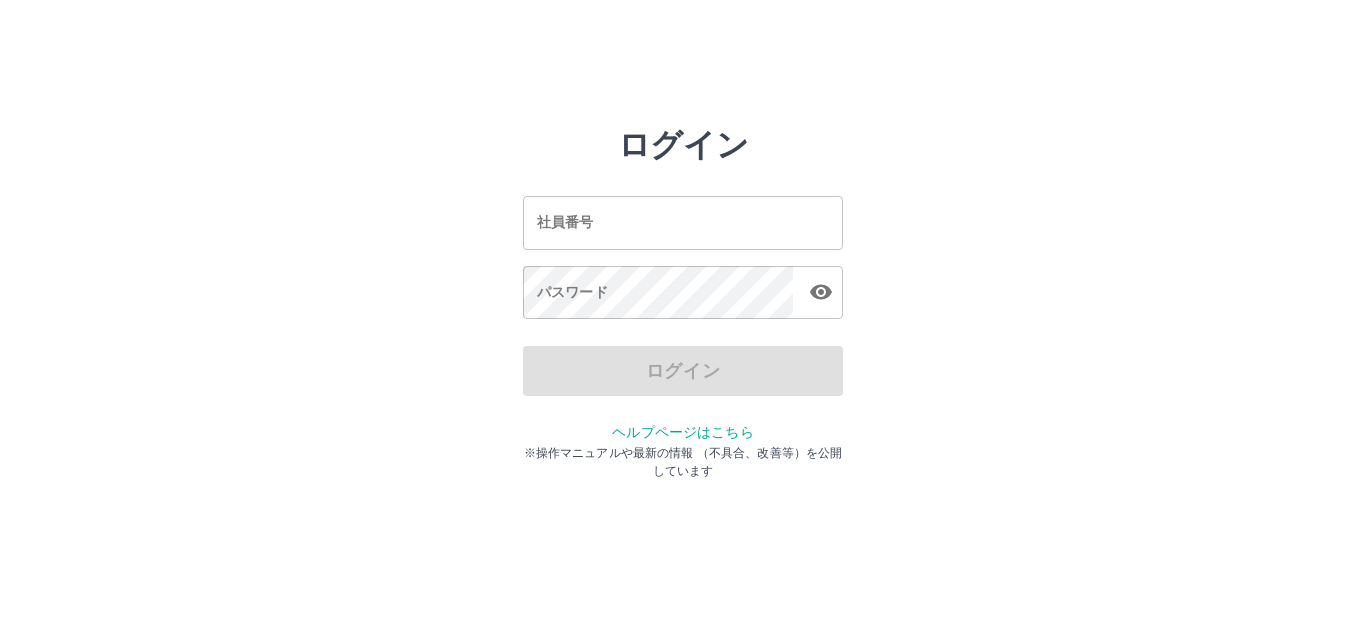 scroll, scrollTop: 0, scrollLeft: 0, axis: both 